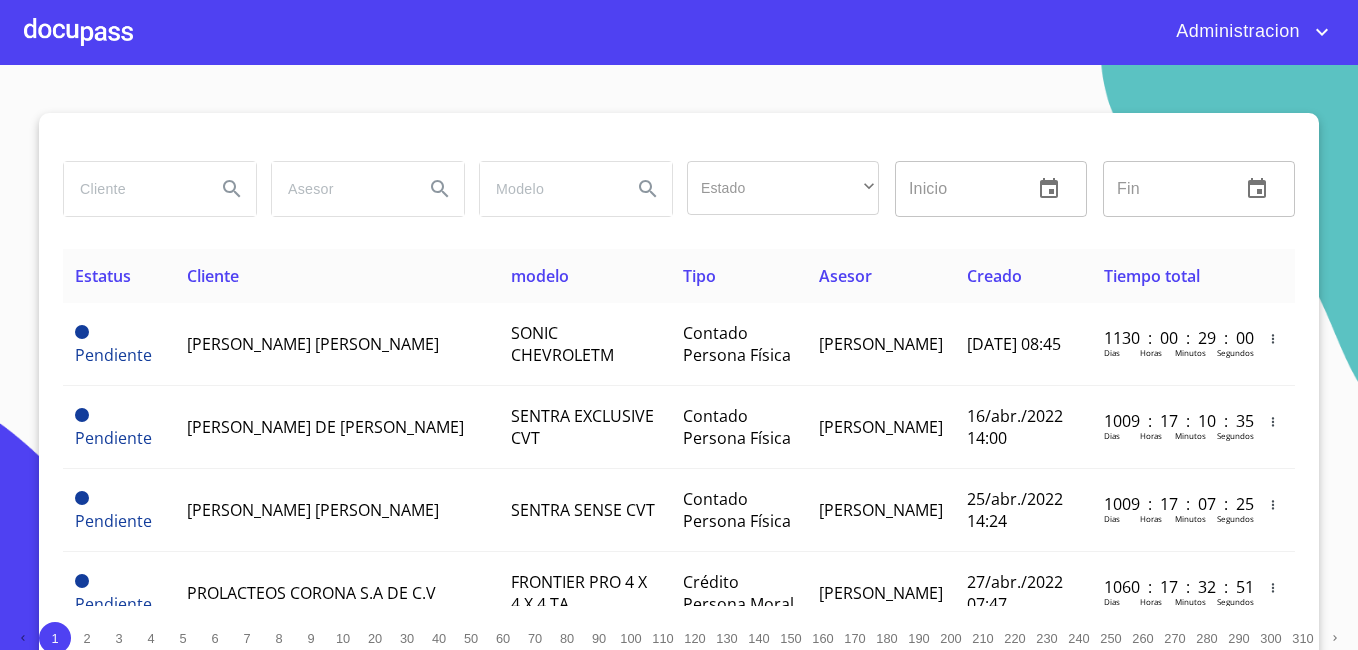 scroll, scrollTop: 0, scrollLeft: 0, axis: both 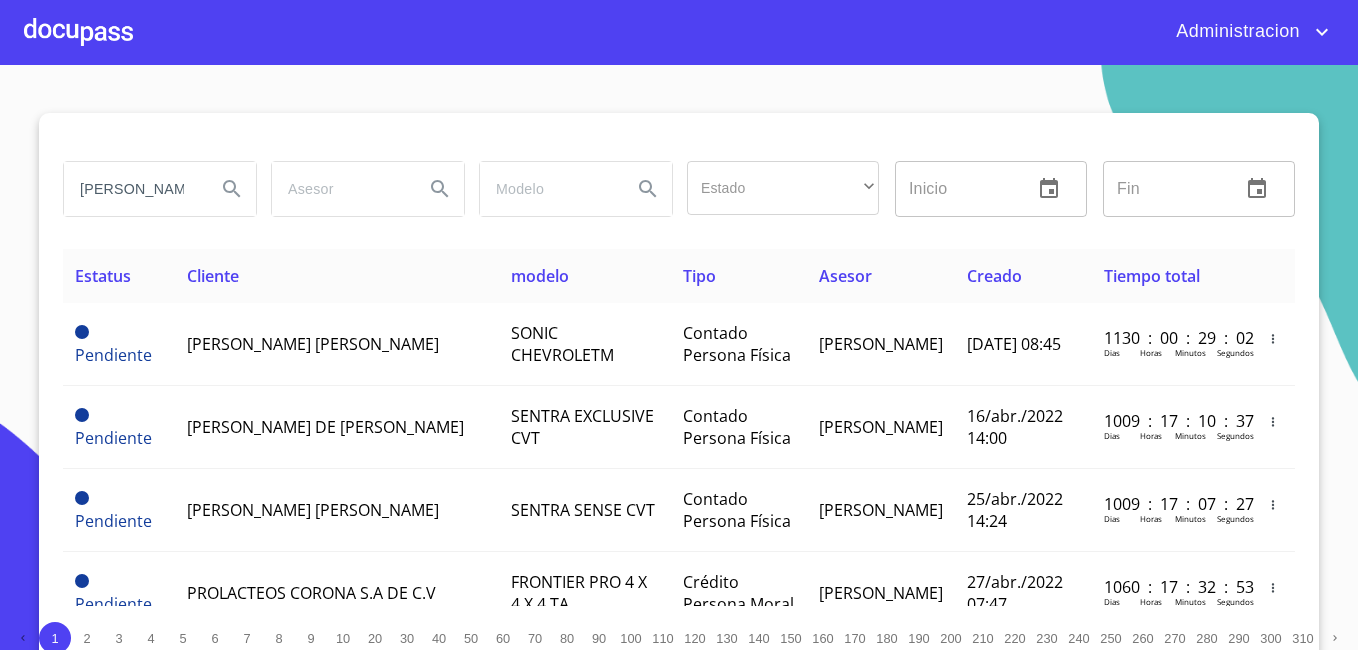 type on "[PERSON_NAME]" 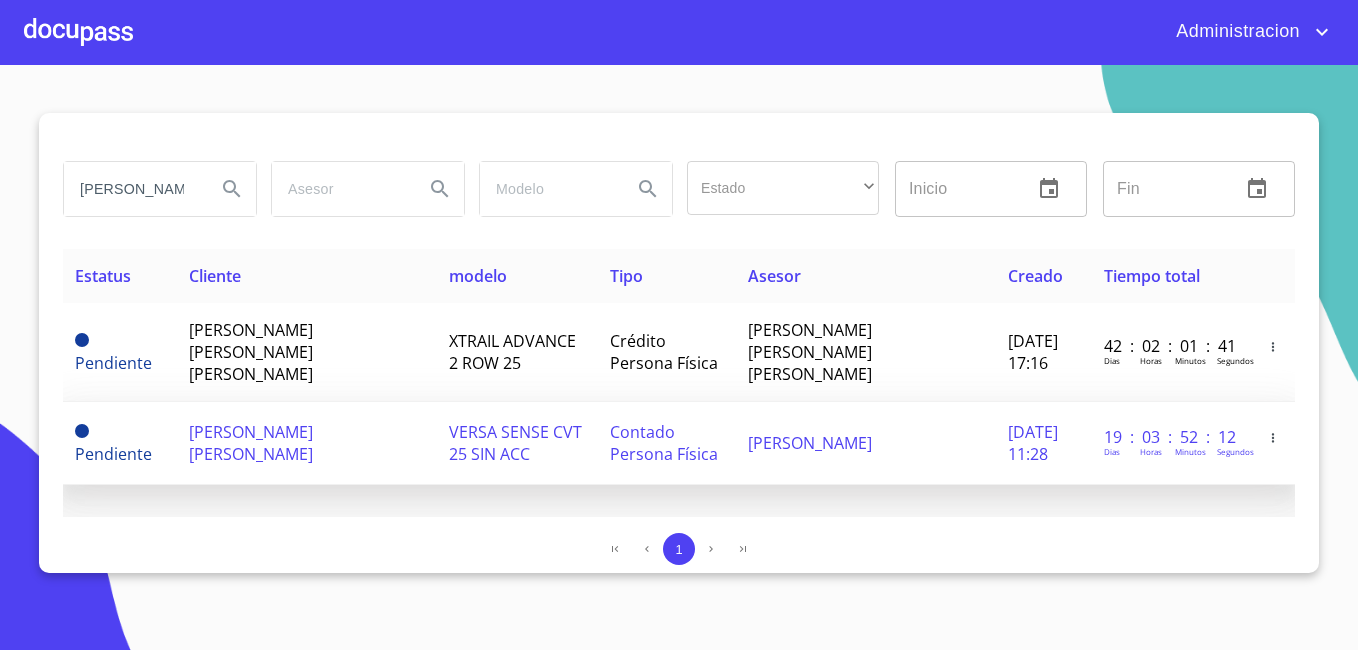 click on "[PERSON_NAME] [PERSON_NAME]" at bounding box center (307, 443) 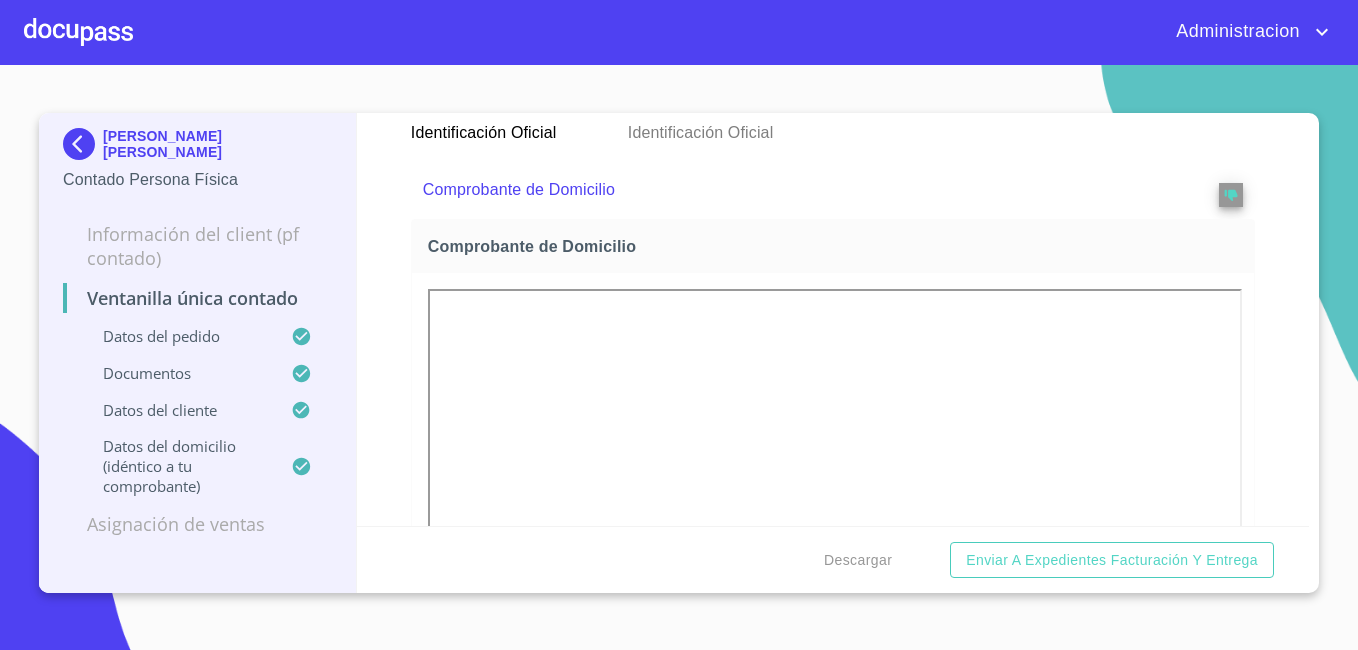 scroll, scrollTop: 1200, scrollLeft: 0, axis: vertical 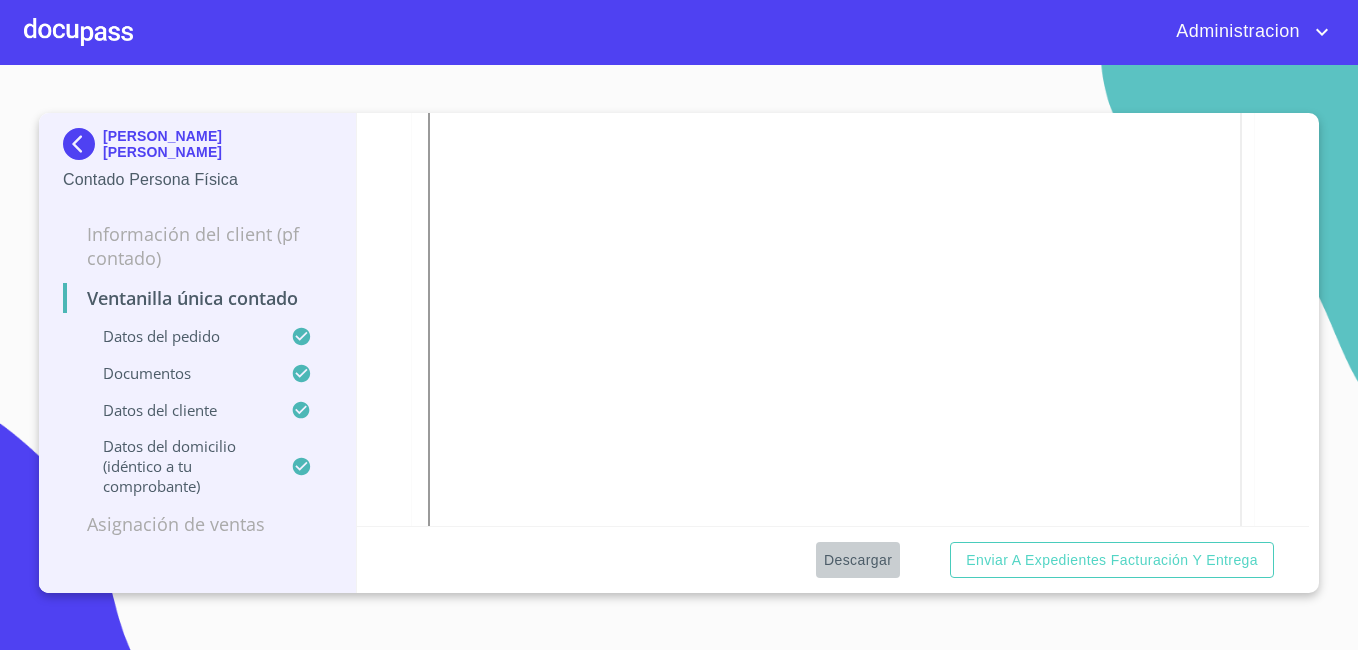 click on "Descargar" at bounding box center (858, 560) 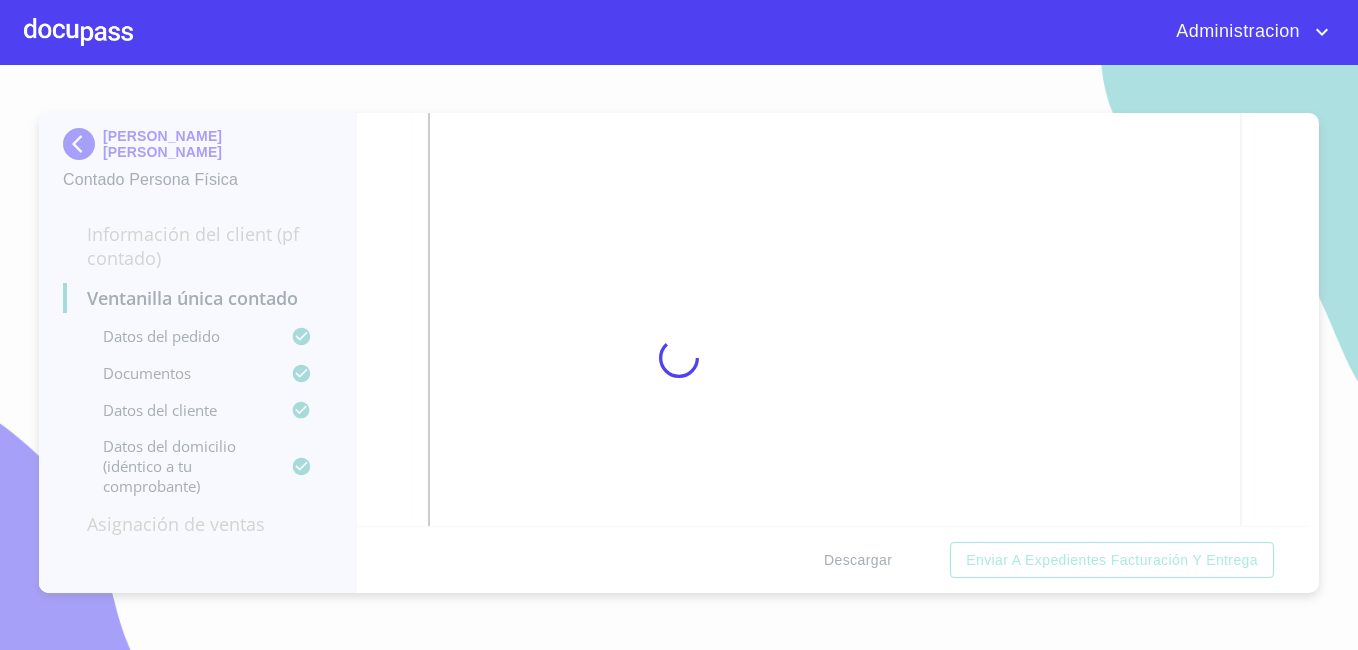 click at bounding box center [679, 357] 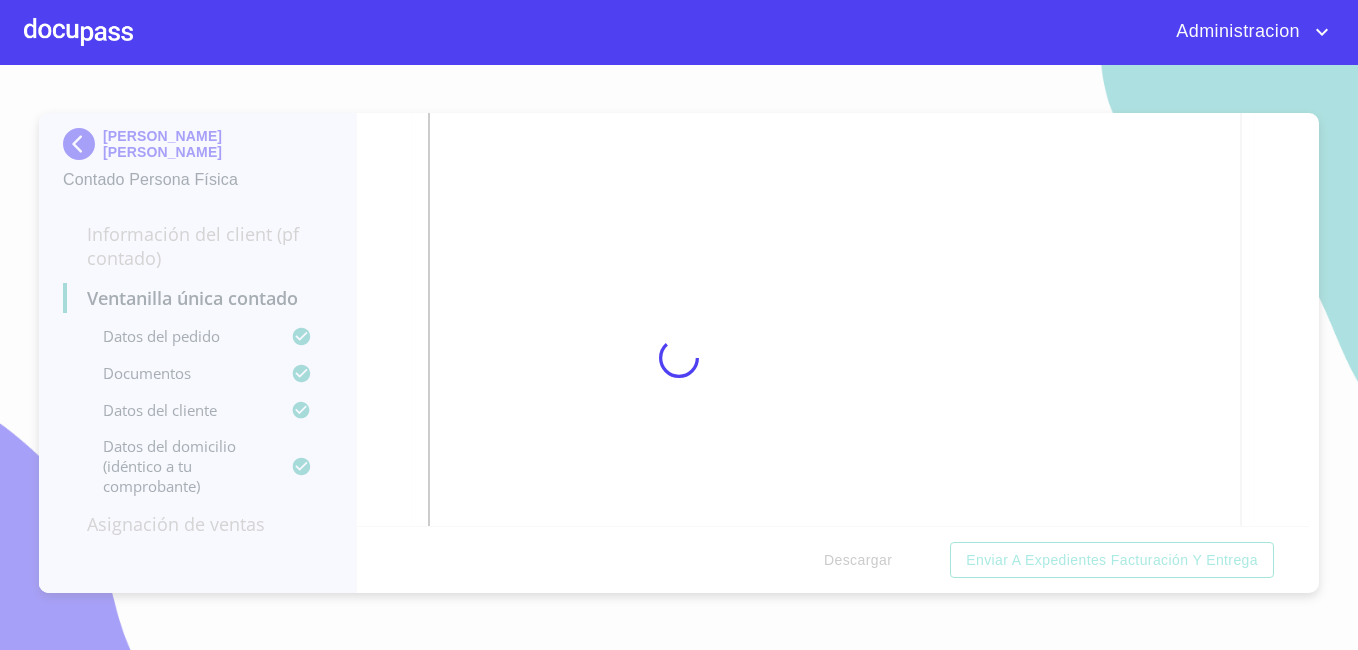 click at bounding box center (679, 357) 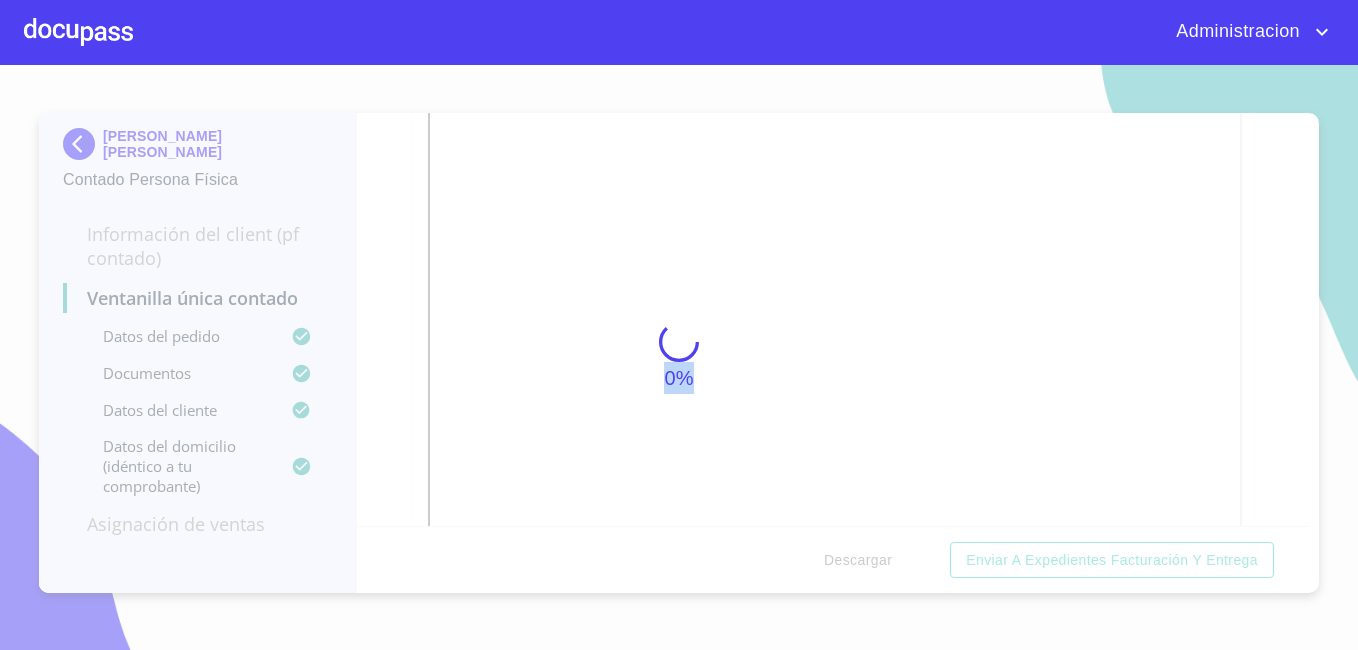 click on "0%" at bounding box center (679, 357) 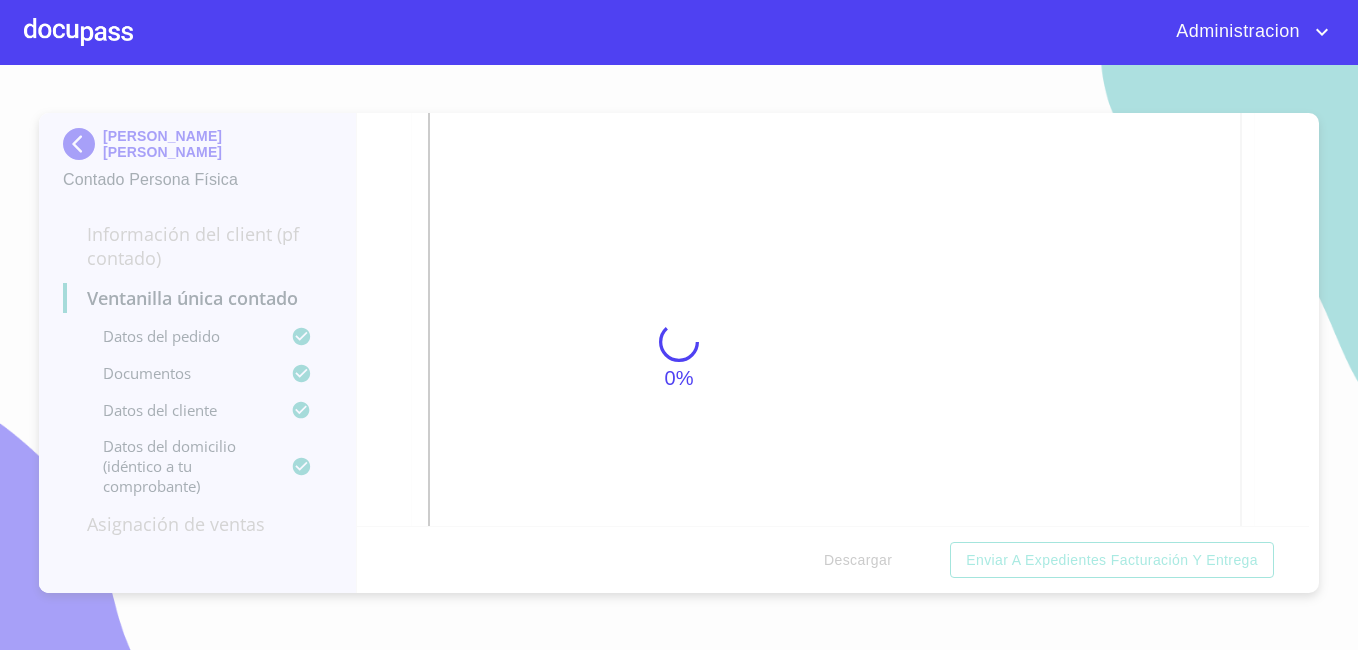 click on "0%" at bounding box center (679, 357) 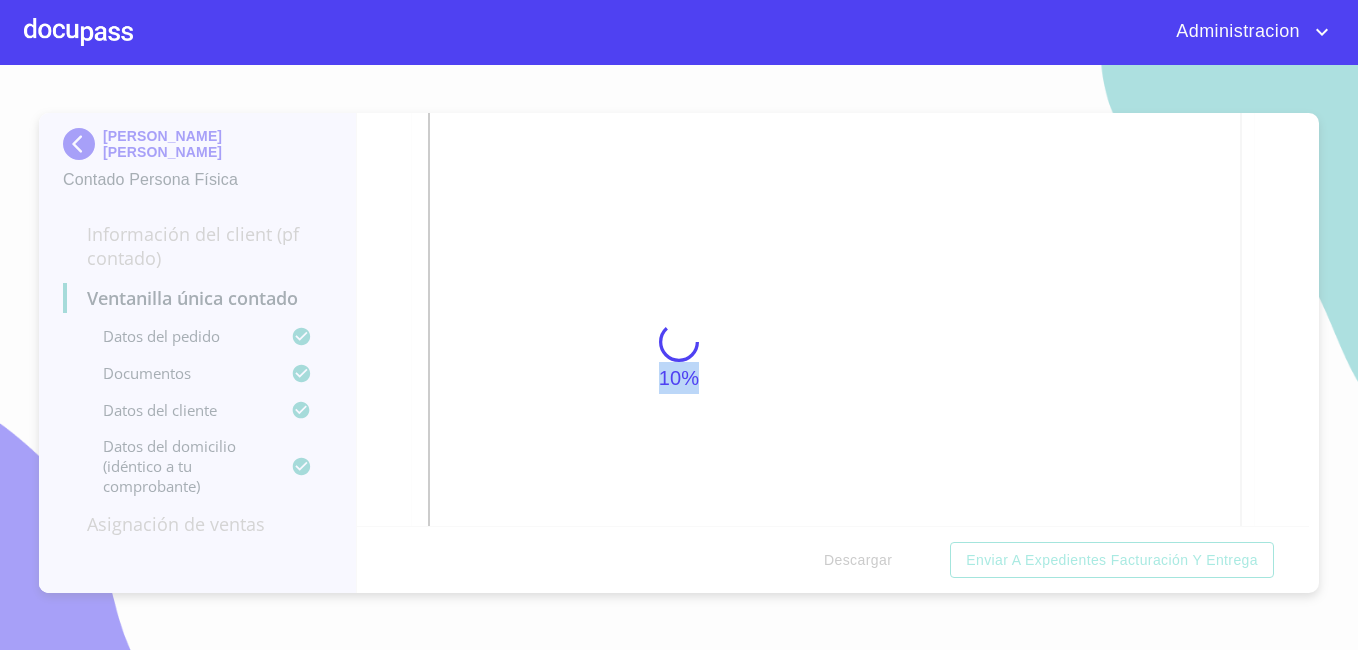 click on "10%" at bounding box center [679, 357] 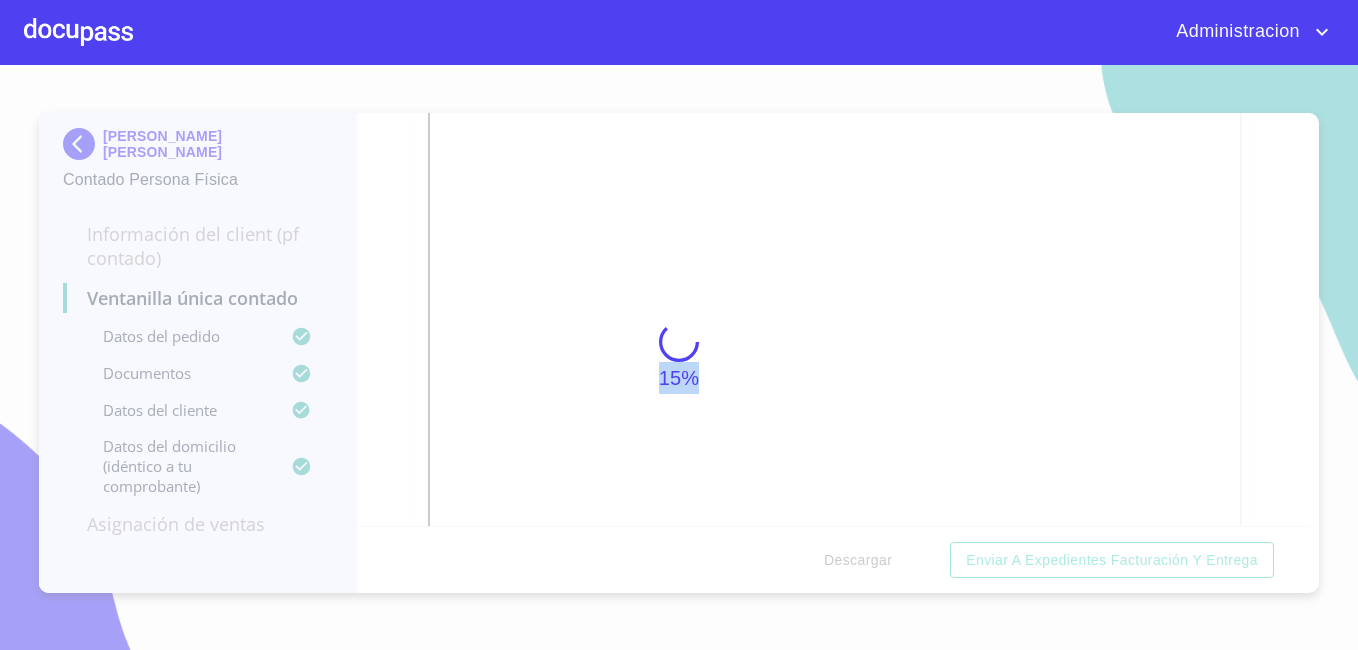 click on "15%" at bounding box center [679, 357] 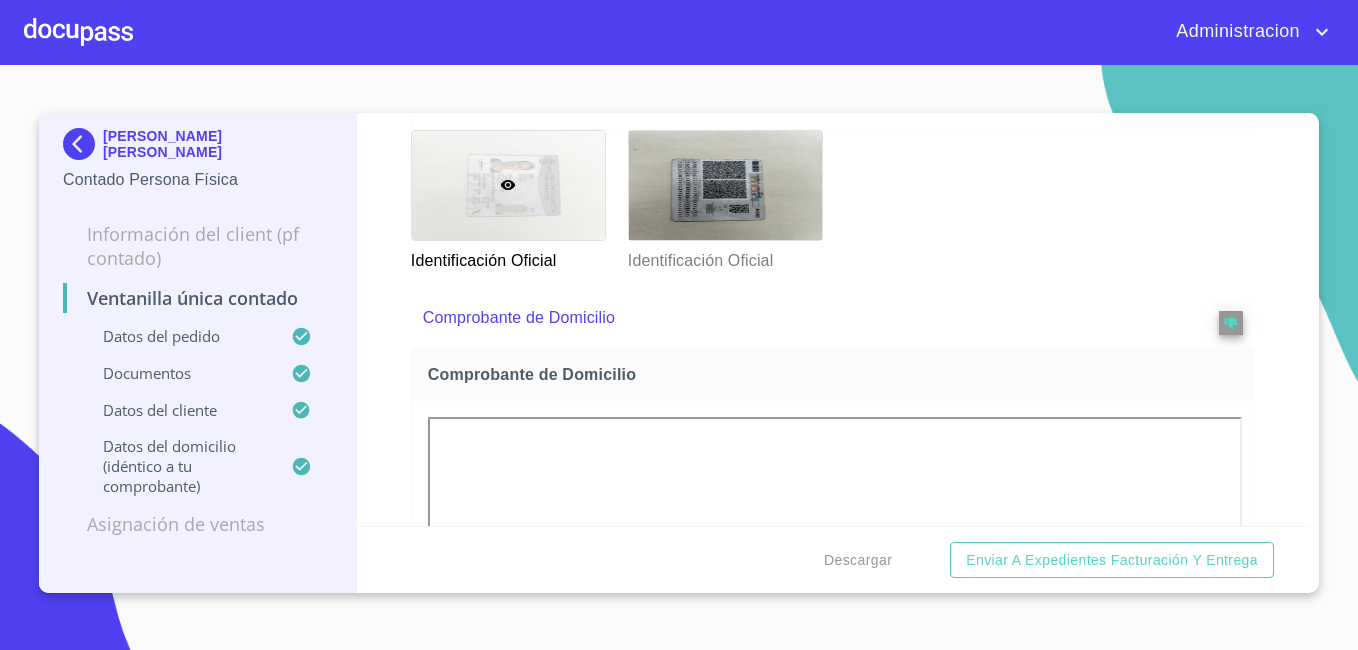 scroll, scrollTop: 800, scrollLeft: 0, axis: vertical 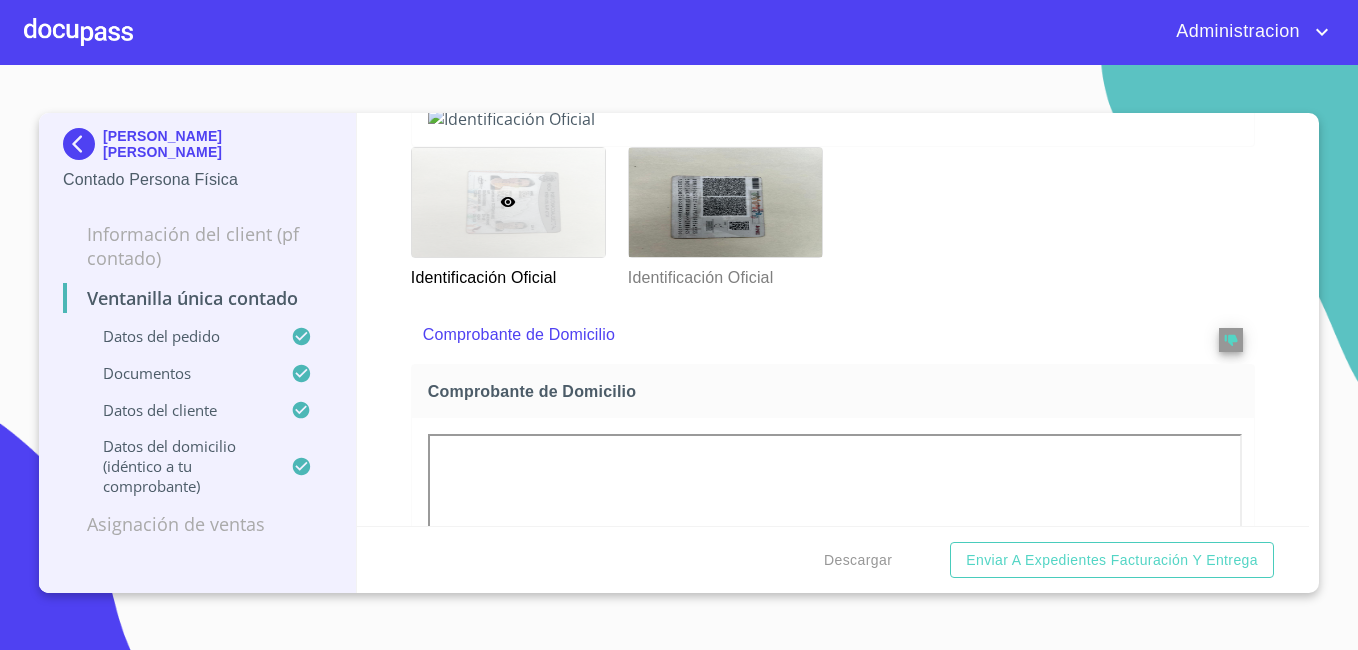 click at bounding box center [83, 144] 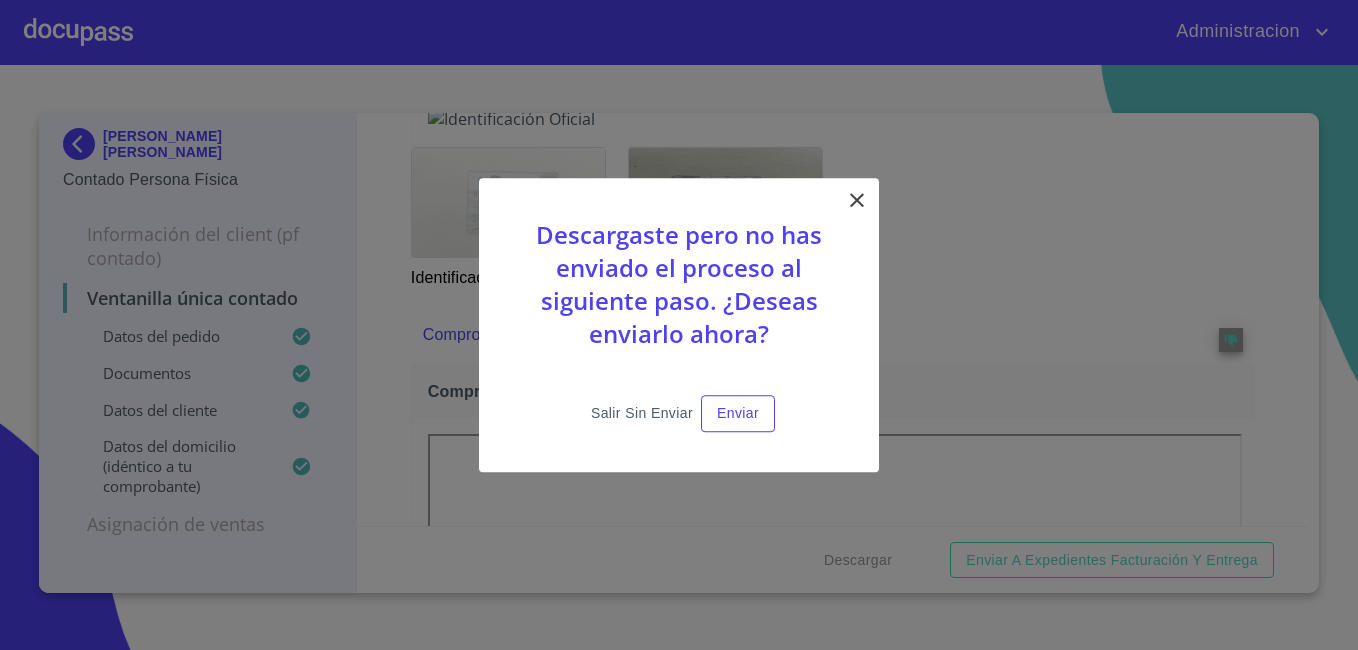 click on "Salir sin enviar" at bounding box center [642, 413] 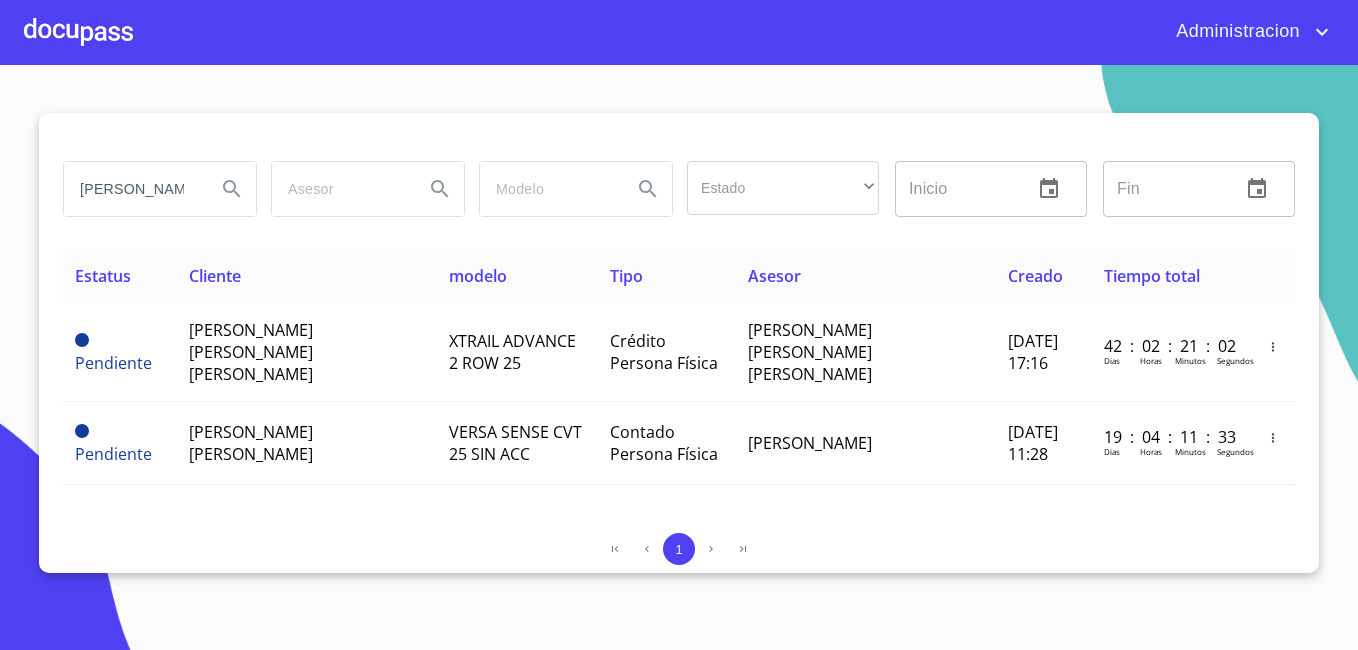 click on "[PERSON_NAME]" at bounding box center (132, 189) 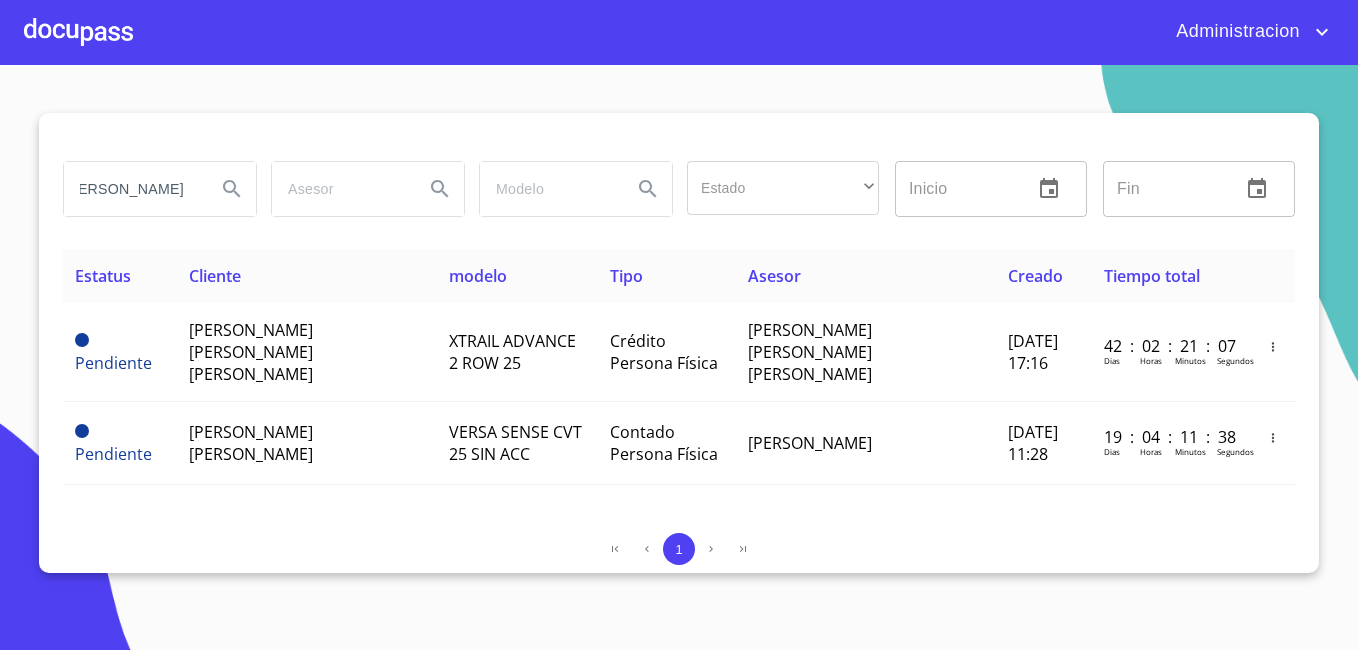 scroll, scrollTop: 0, scrollLeft: 36, axis: horizontal 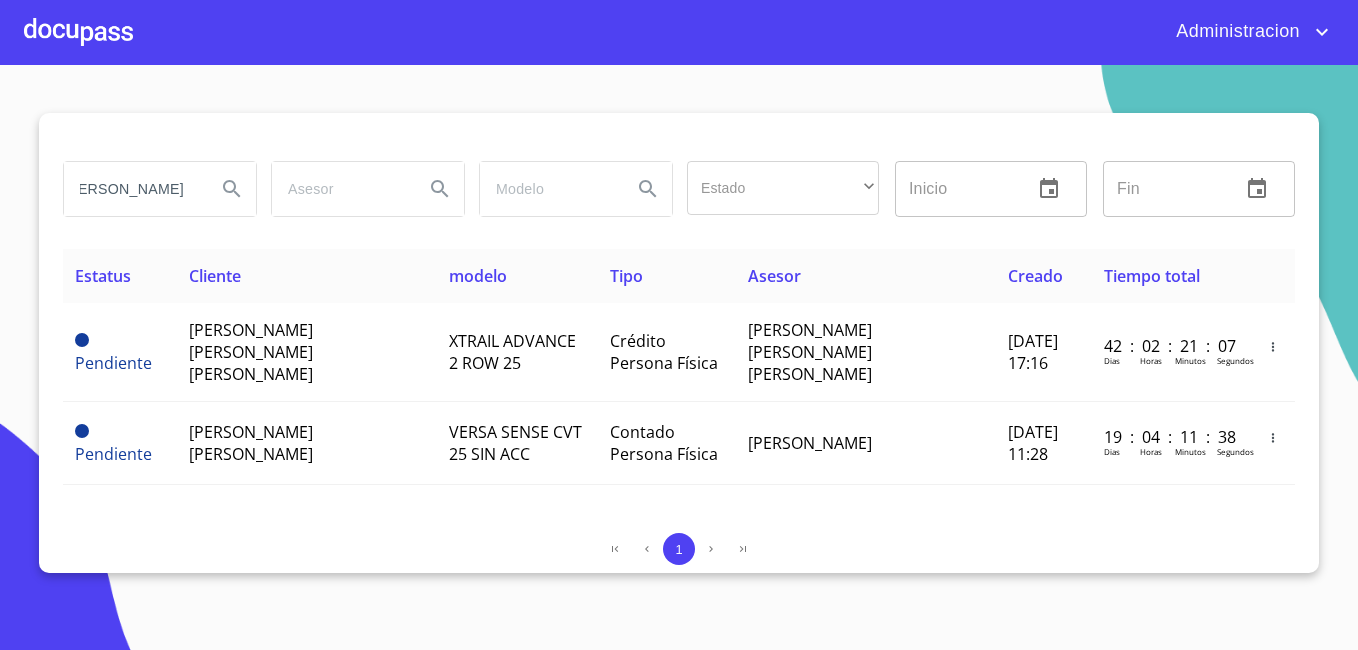 type on "[PERSON_NAME]" 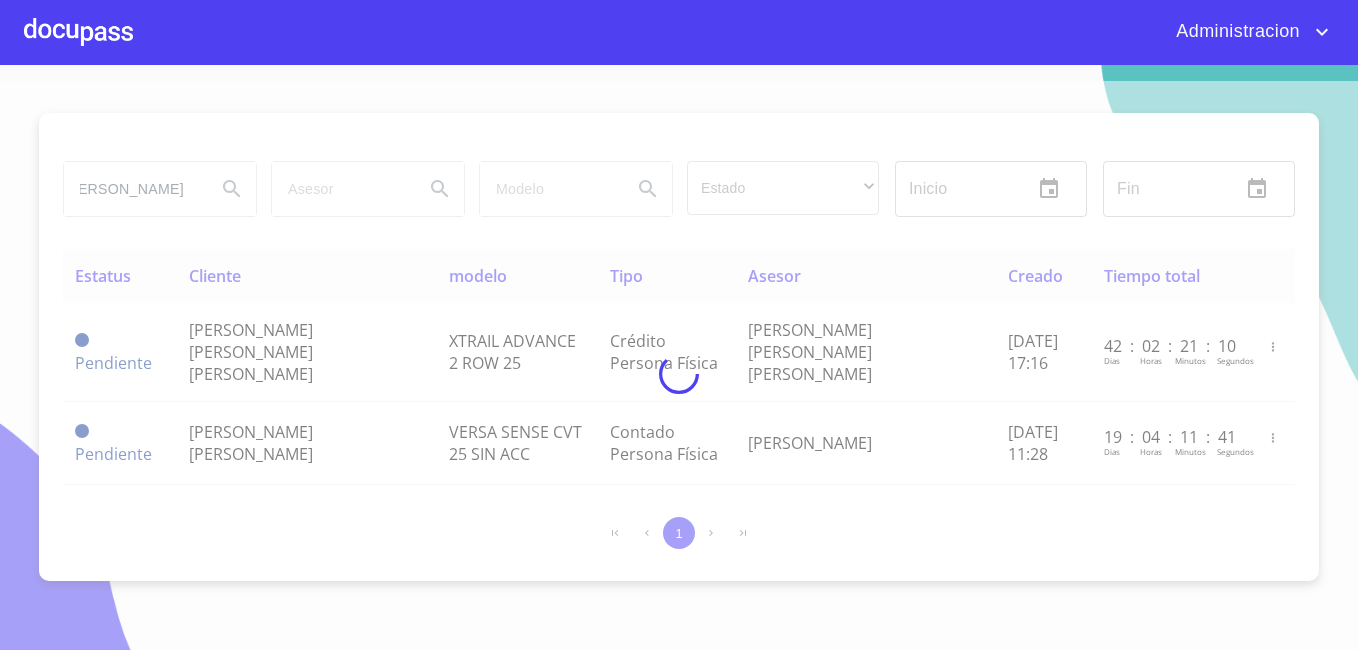 scroll, scrollTop: 0, scrollLeft: 0, axis: both 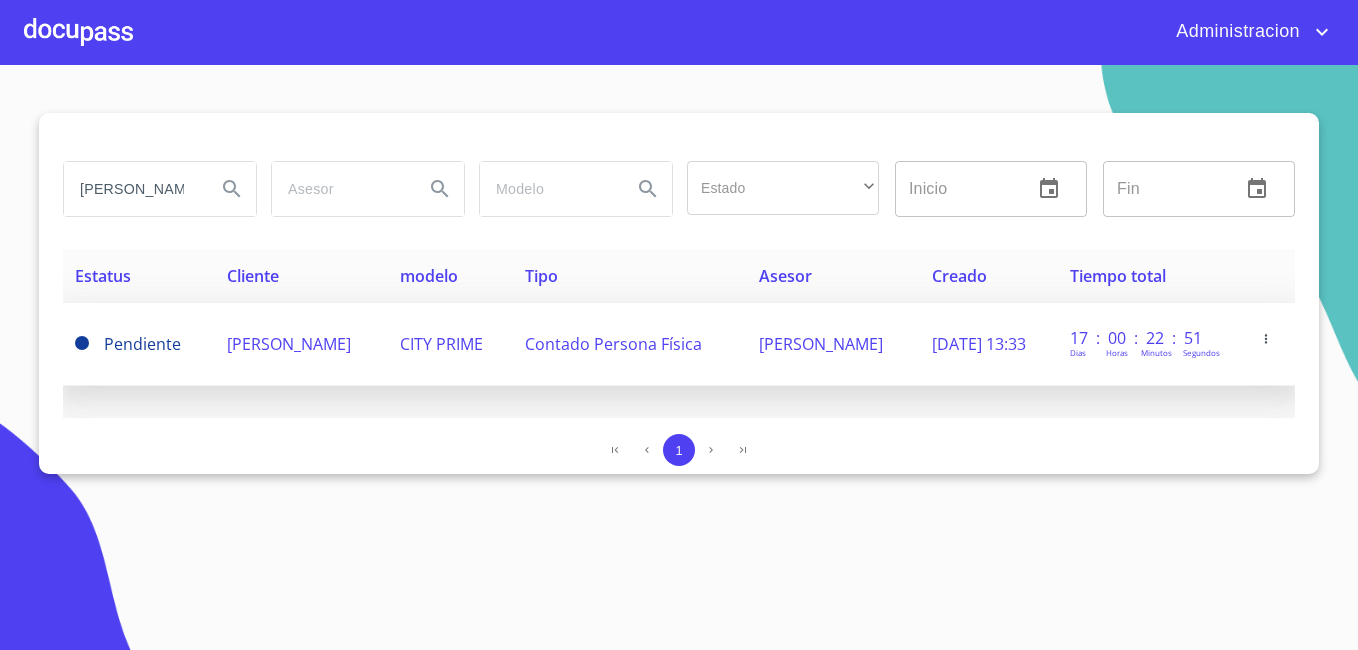 click on "[PERSON_NAME]" at bounding box center [301, 344] 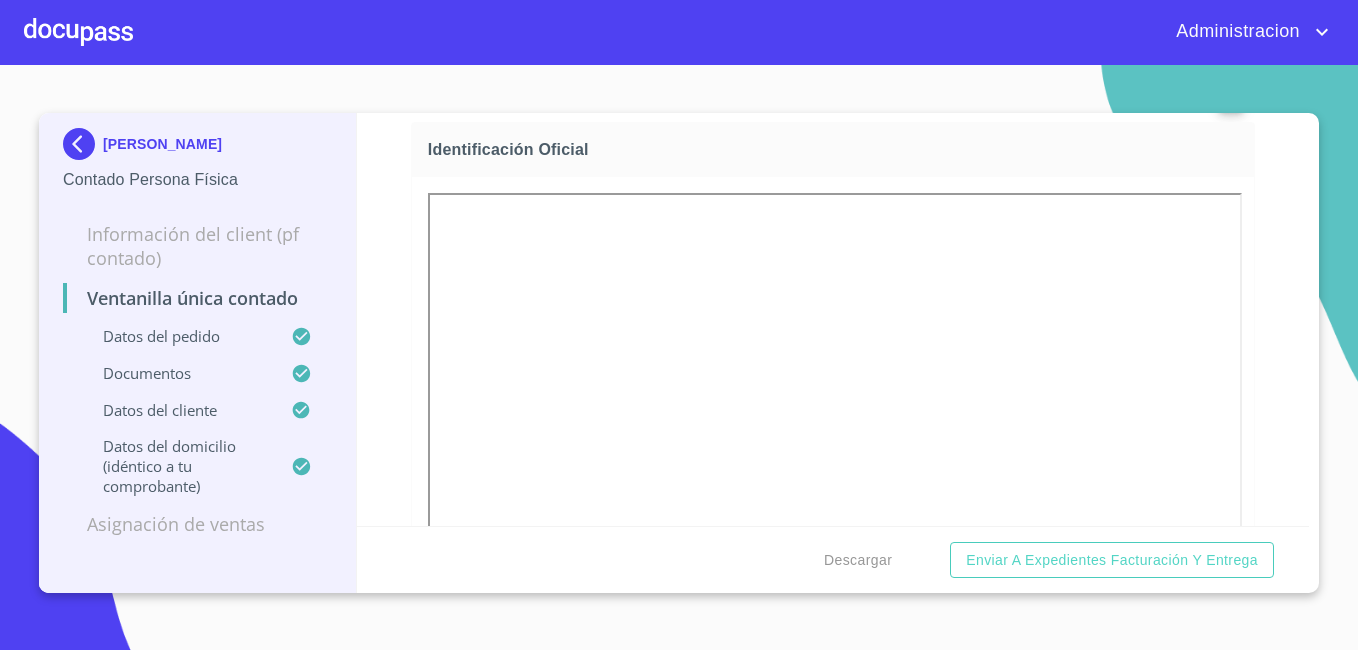 scroll, scrollTop: 800, scrollLeft: 0, axis: vertical 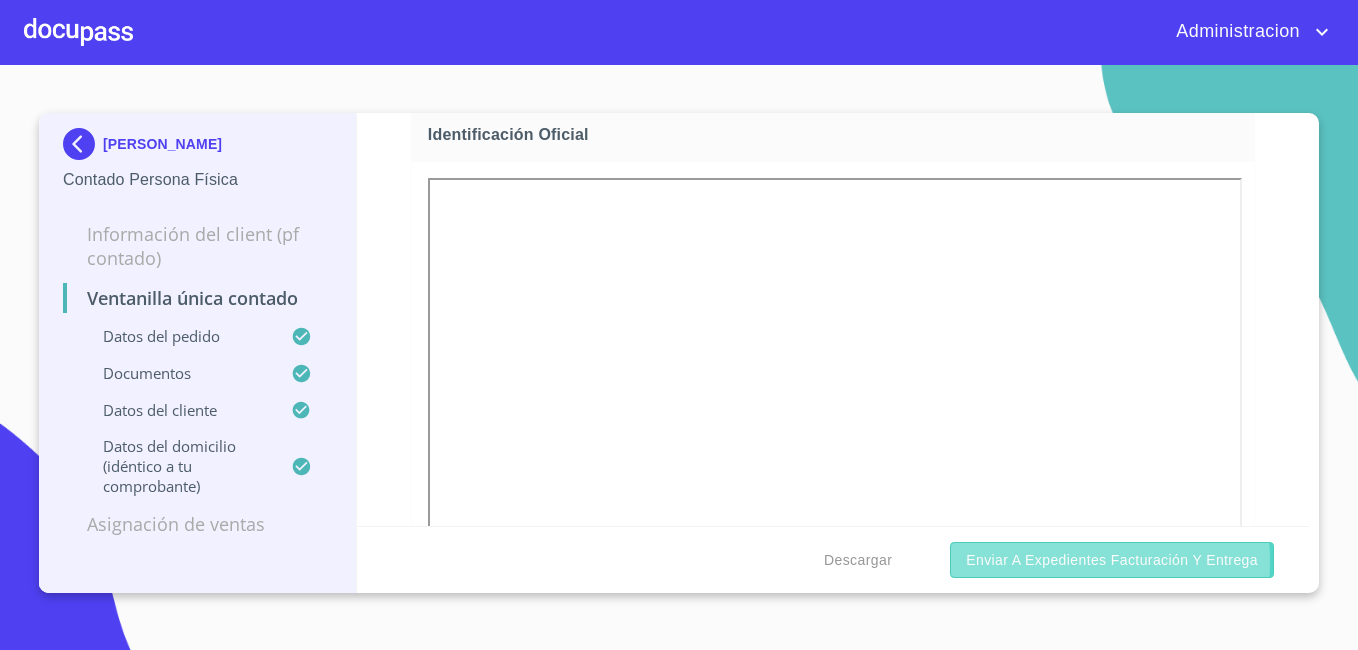 click on "Enviar a Expedientes Facturación y Entrega" at bounding box center (1112, 560) 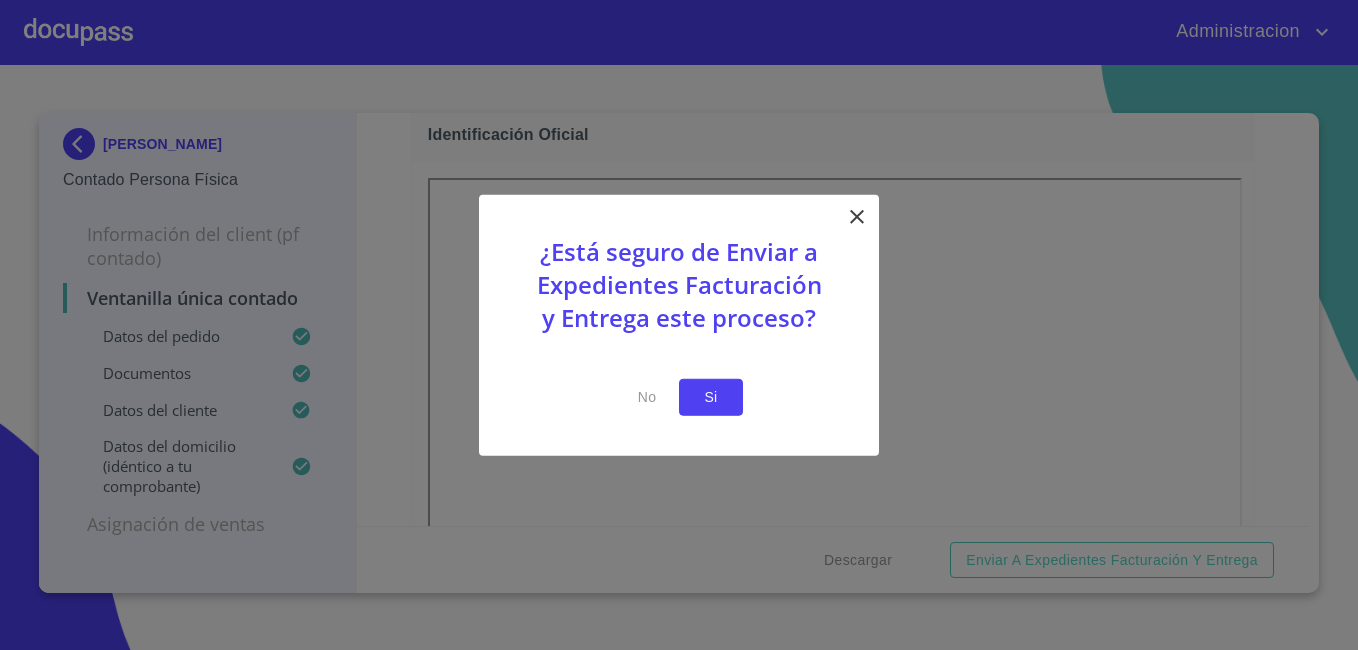 click on "Si" at bounding box center [711, 397] 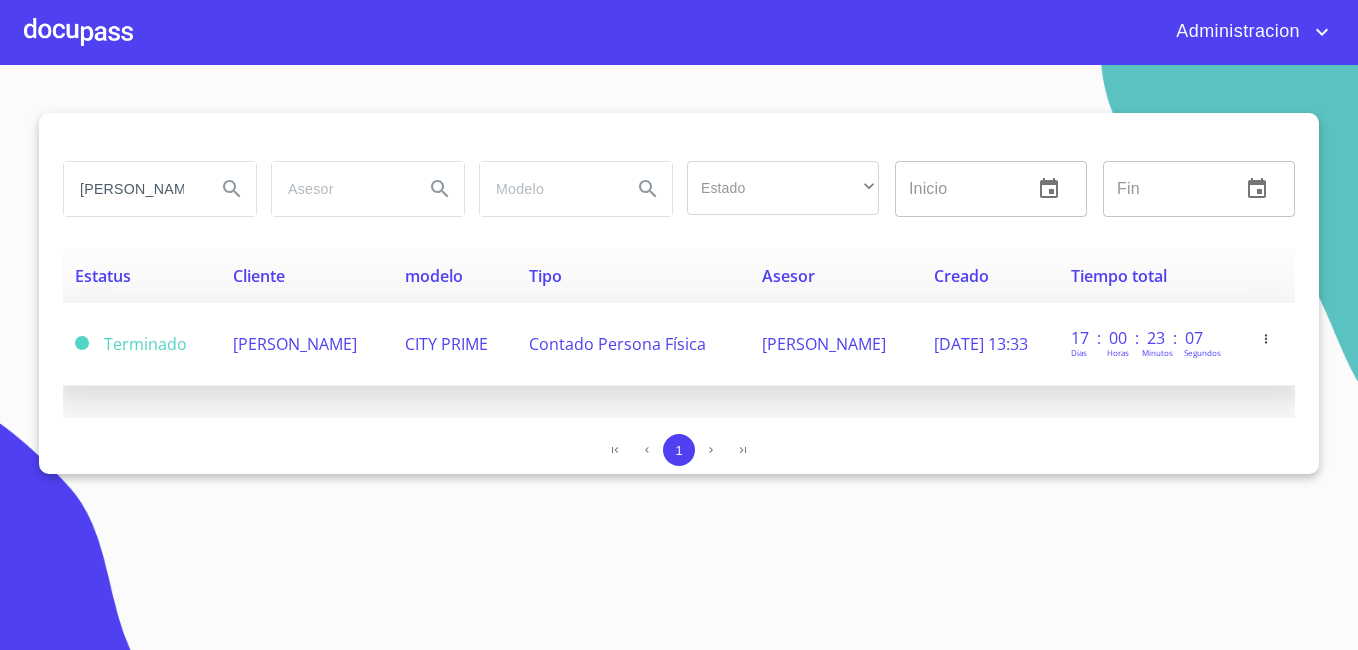 click on "CITY PRIME" at bounding box center [455, 344] 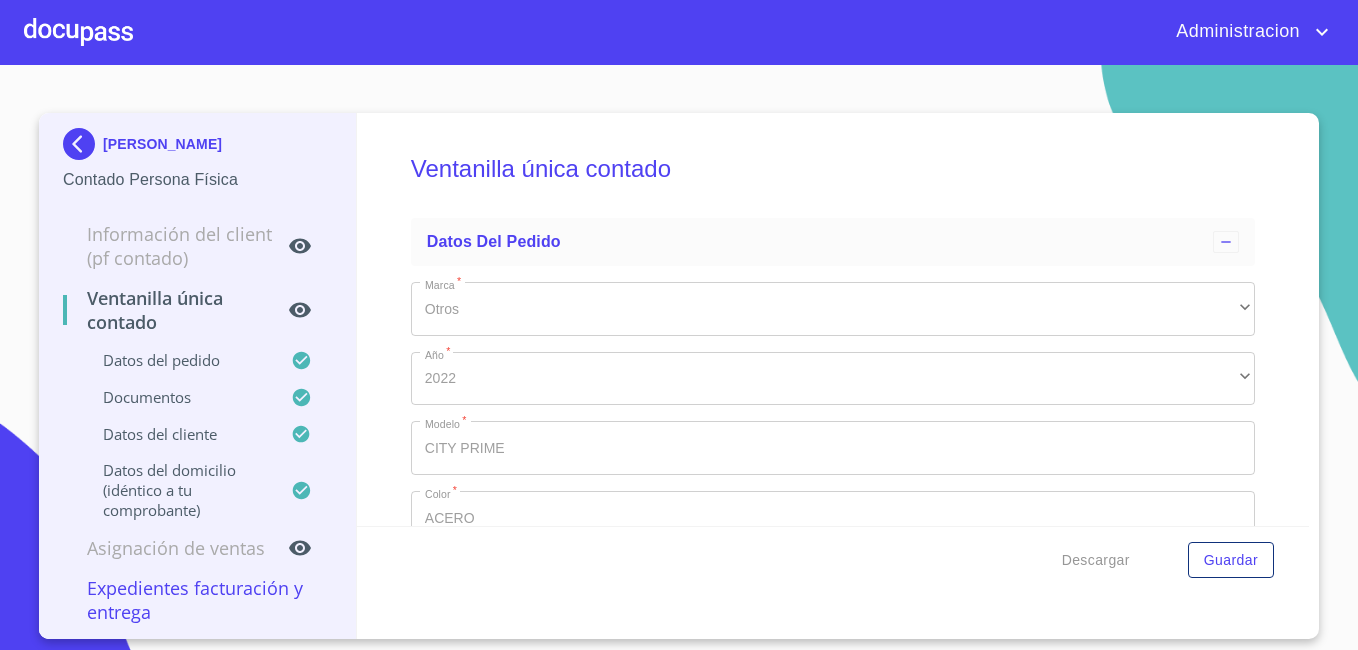 scroll, scrollTop: 0, scrollLeft: 0, axis: both 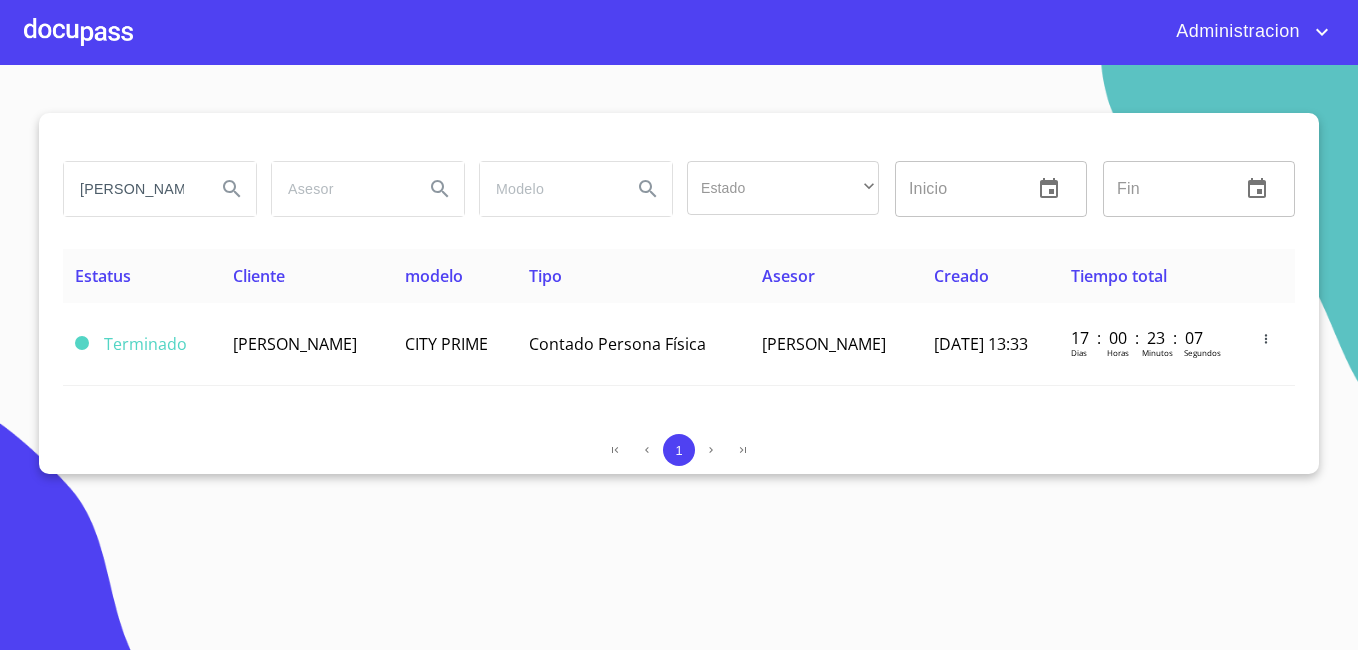 click on "[PERSON_NAME]" at bounding box center (132, 189) 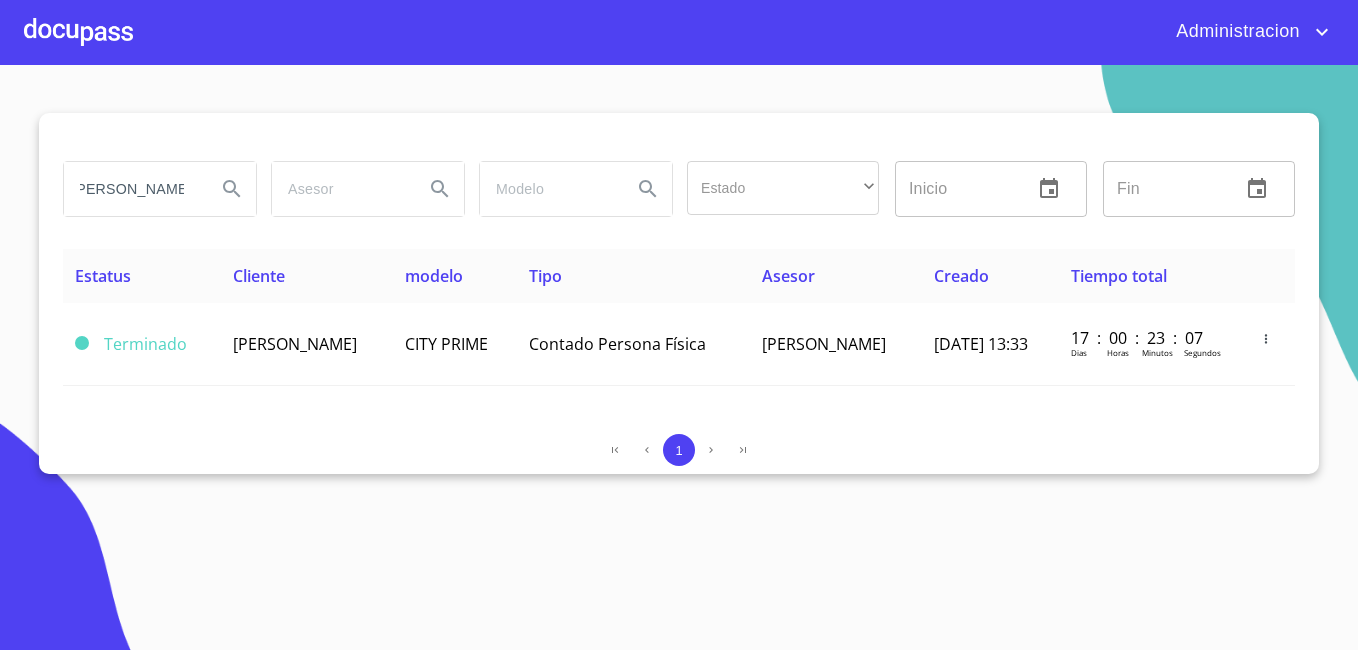 scroll, scrollTop: 0, scrollLeft: 16, axis: horizontal 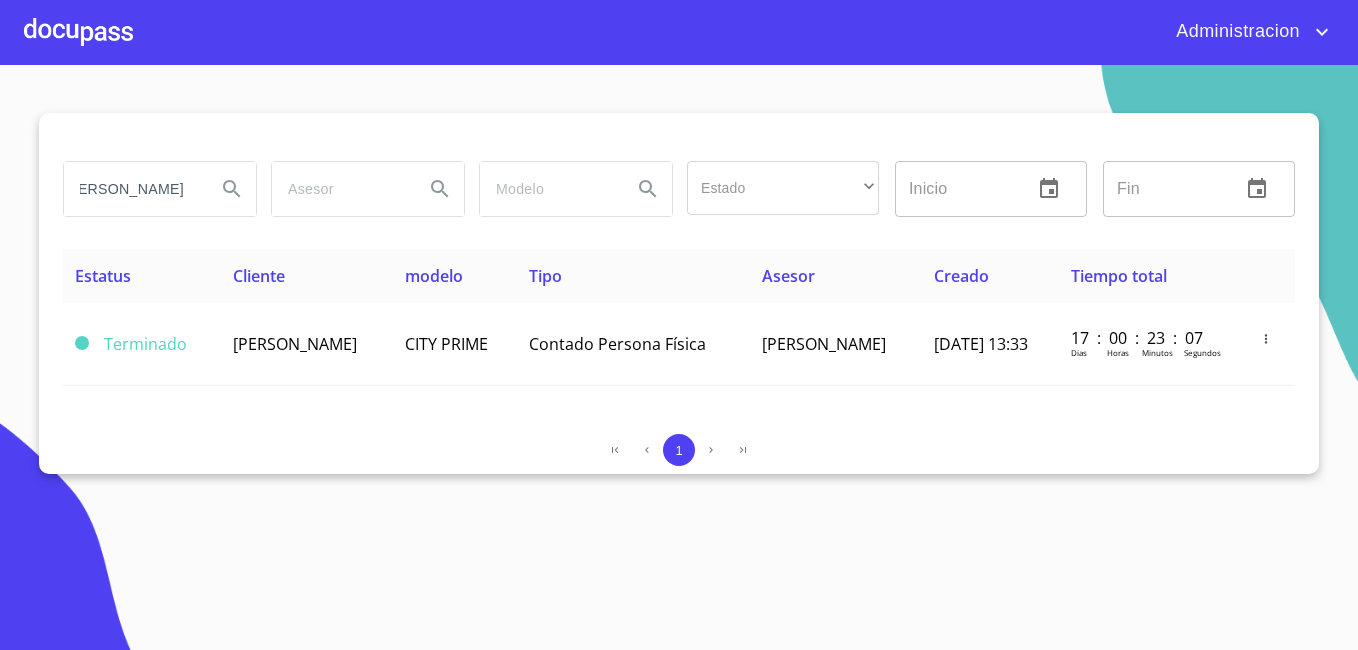 type on "[PERSON_NAME]" 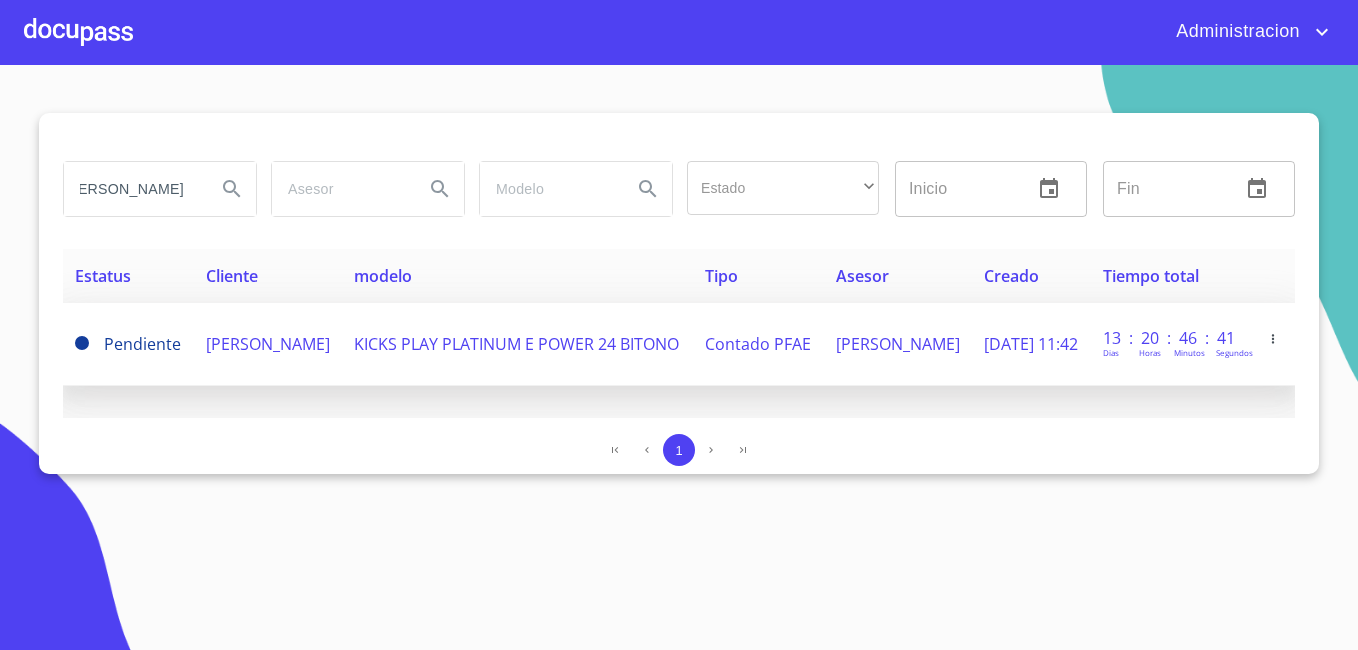 click on "KICKS PLAY PLATINUM E POWER 24 BITONO" at bounding box center [516, 344] 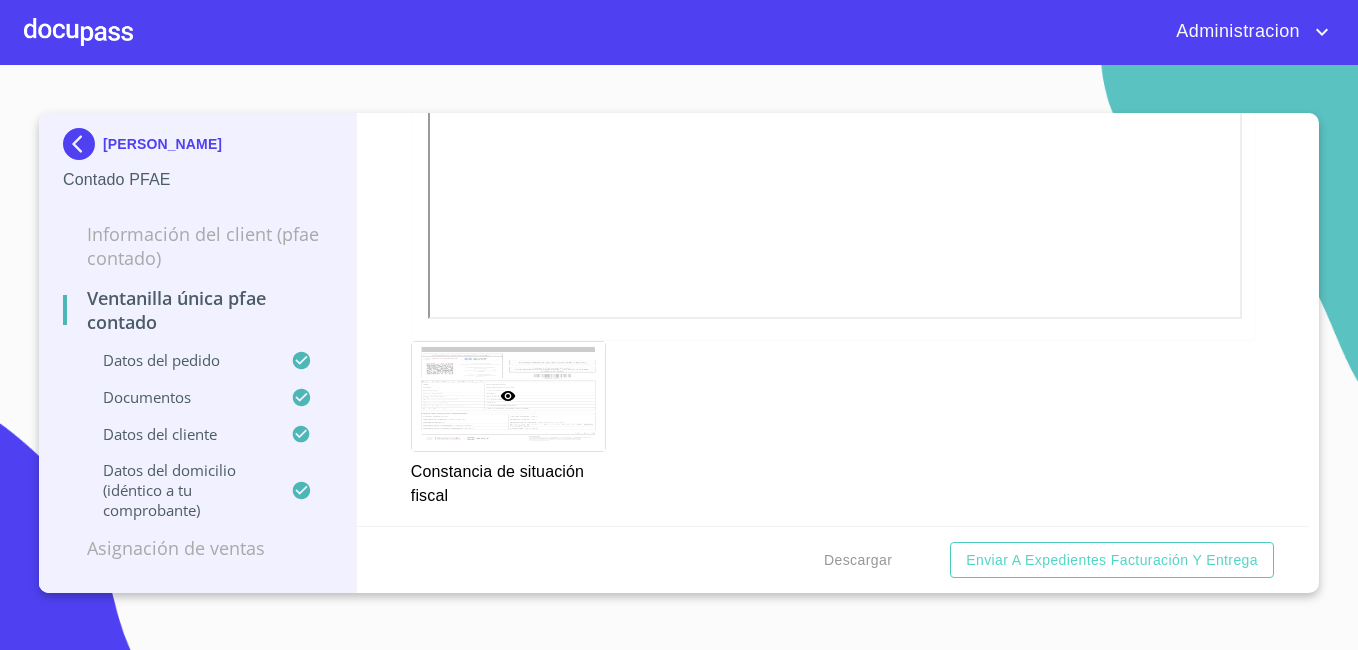 click at bounding box center (725, -1298) 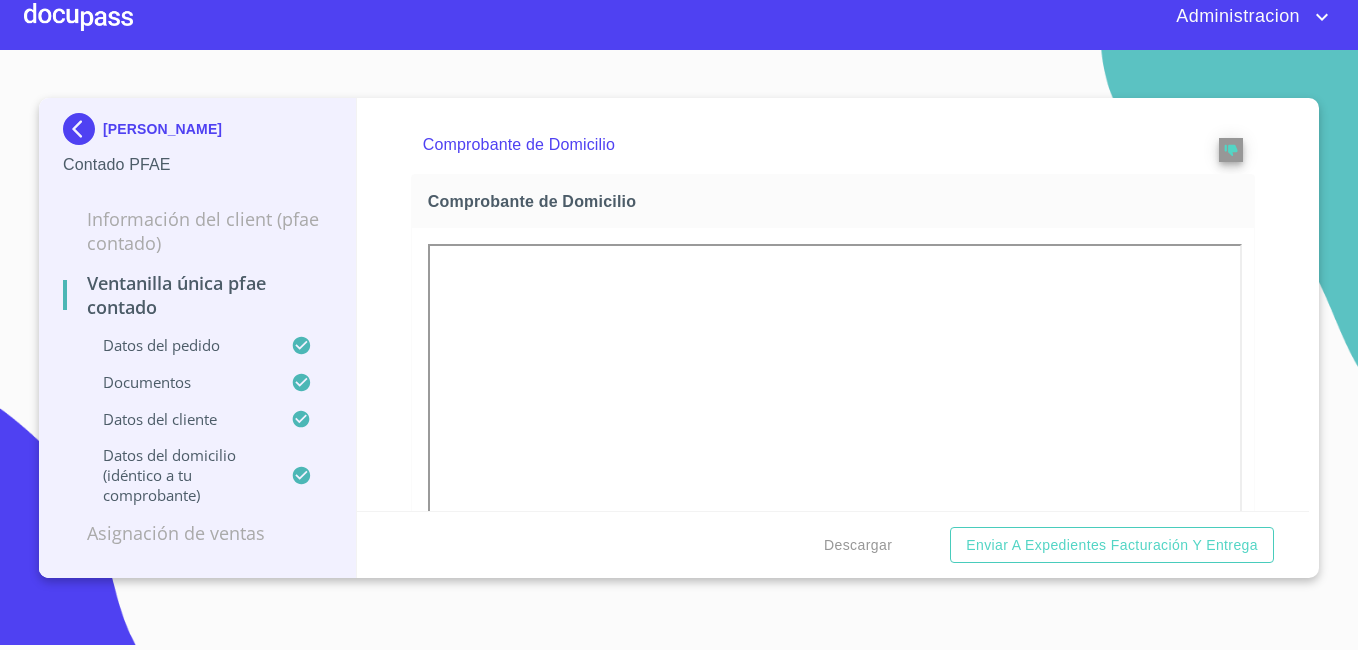 scroll, scrollTop: 967, scrollLeft: 0, axis: vertical 